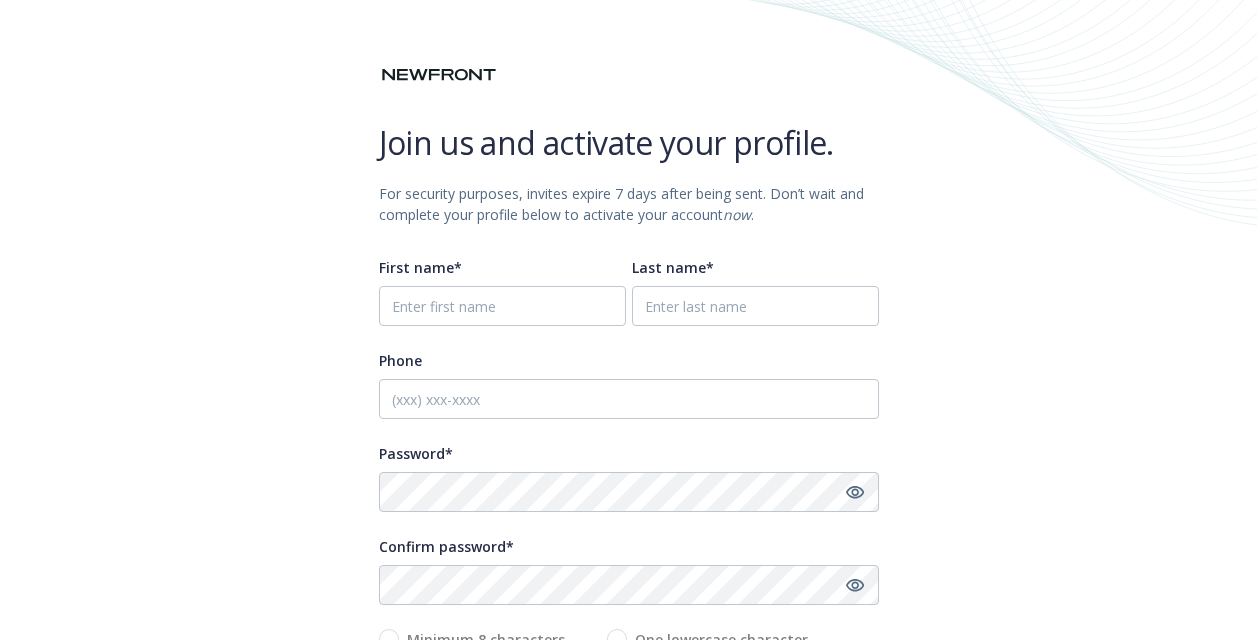 scroll, scrollTop: 0, scrollLeft: 0, axis: both 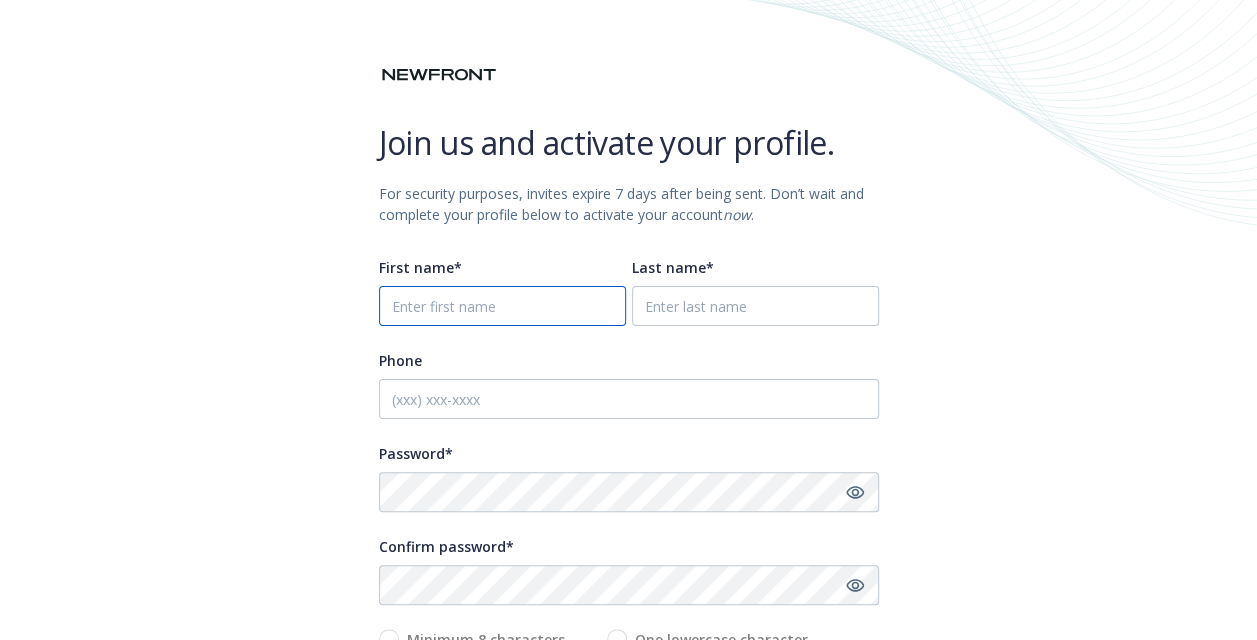 drag, startPoint x: 0, startPoint y: 0, endPoint x: 528, endPoint y: 305, distance: 609.7614 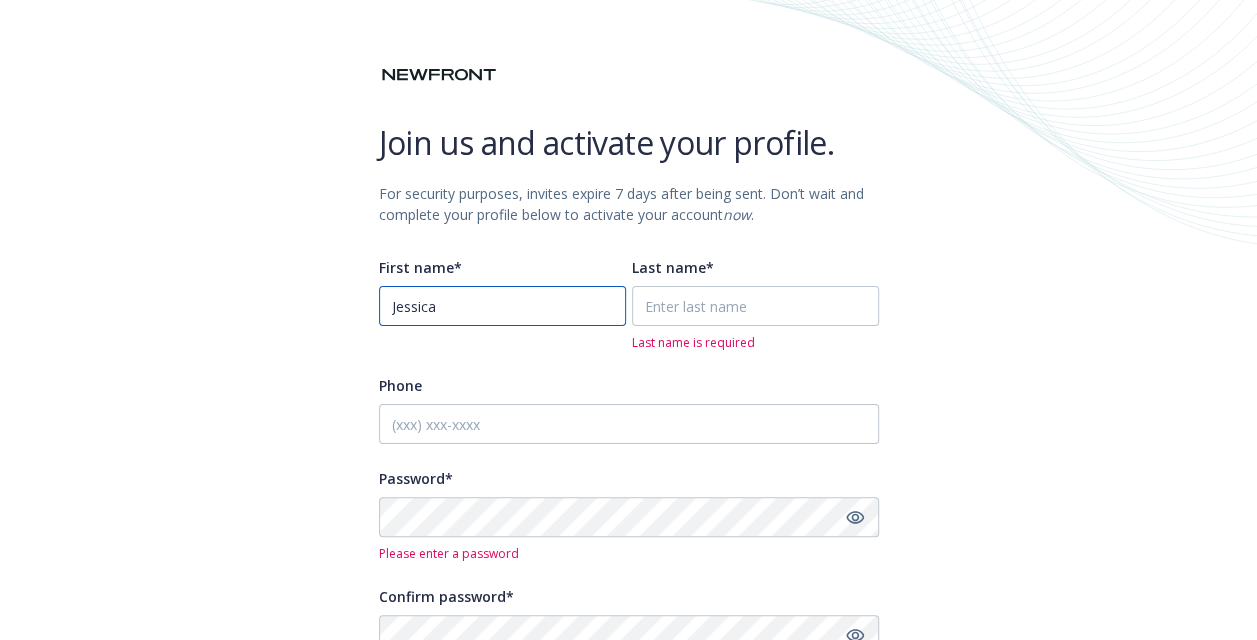 type on "Jessica" 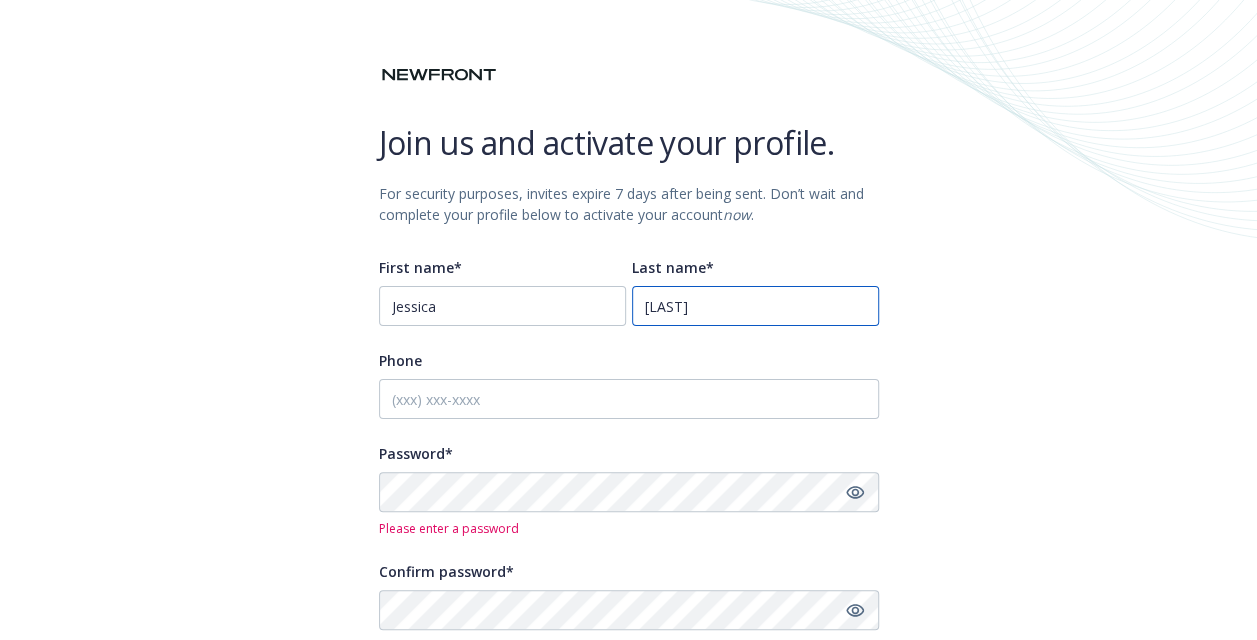 type on "Salgado" 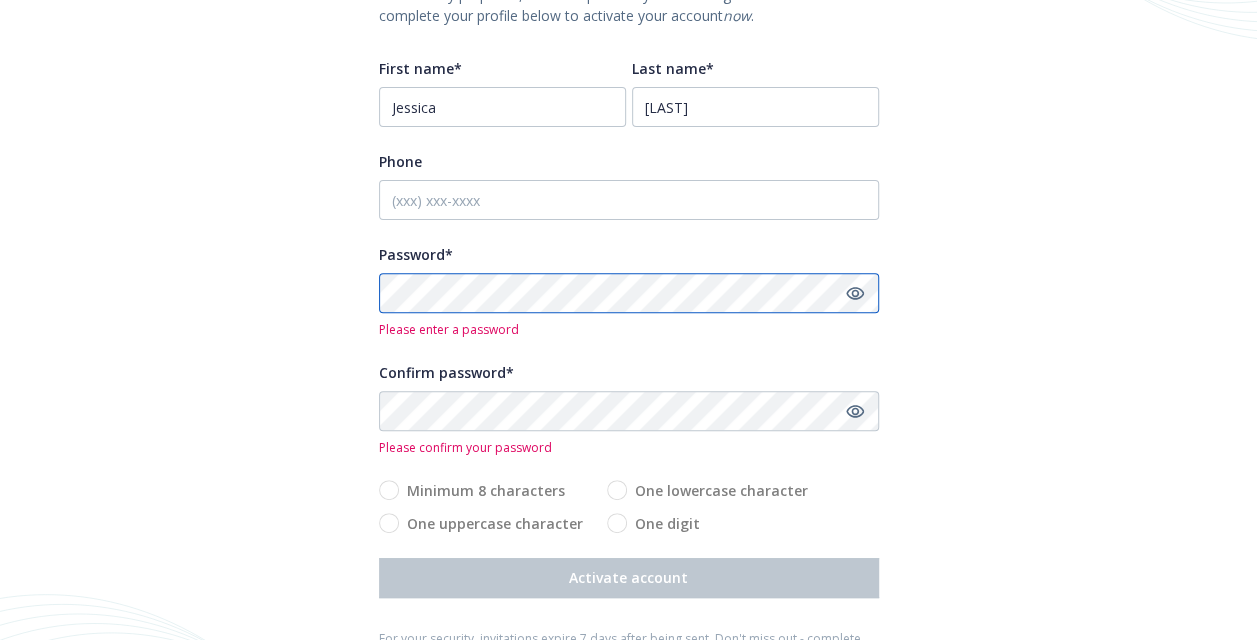 scroll, scrollTop: 200, scrollLeft: 0, axis: vertical 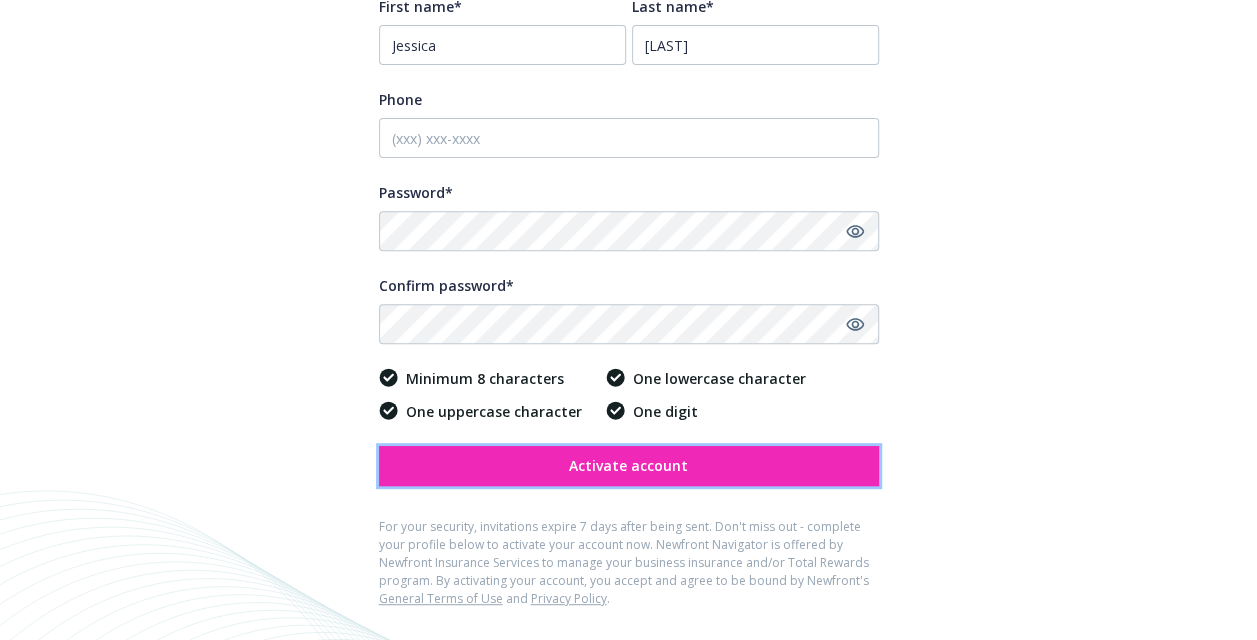 click on "Activate account" at bounding box center [628, 465] 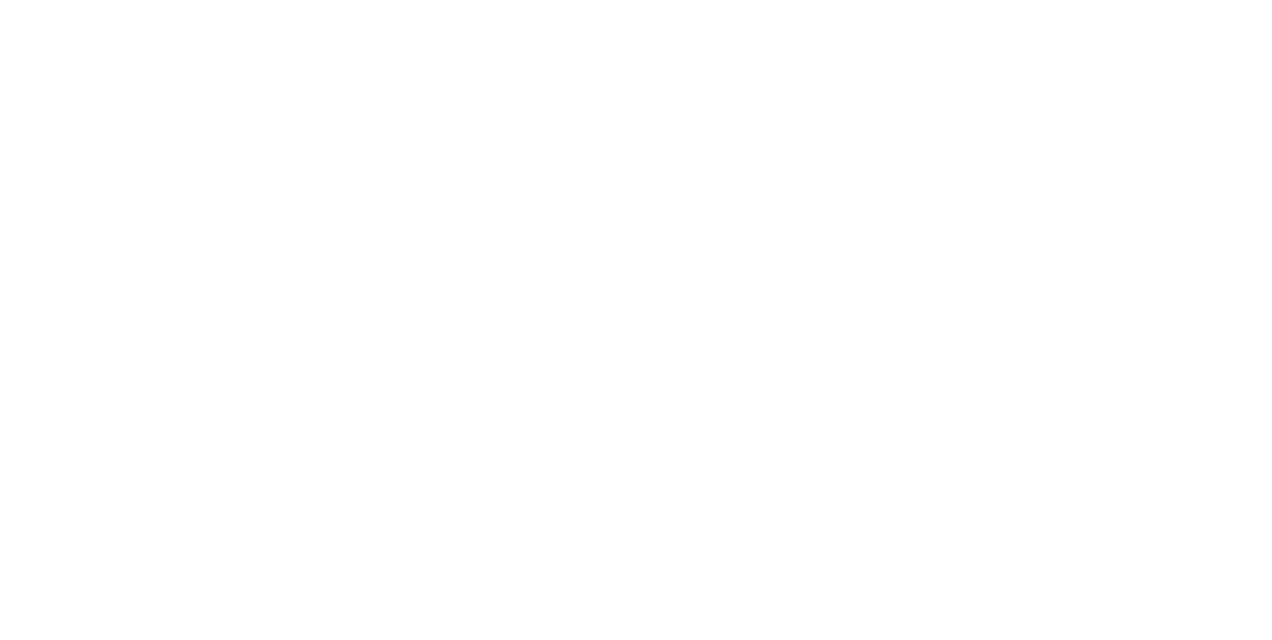 scroll, scrollTop: 0, scrollLeft: 0, axis: both 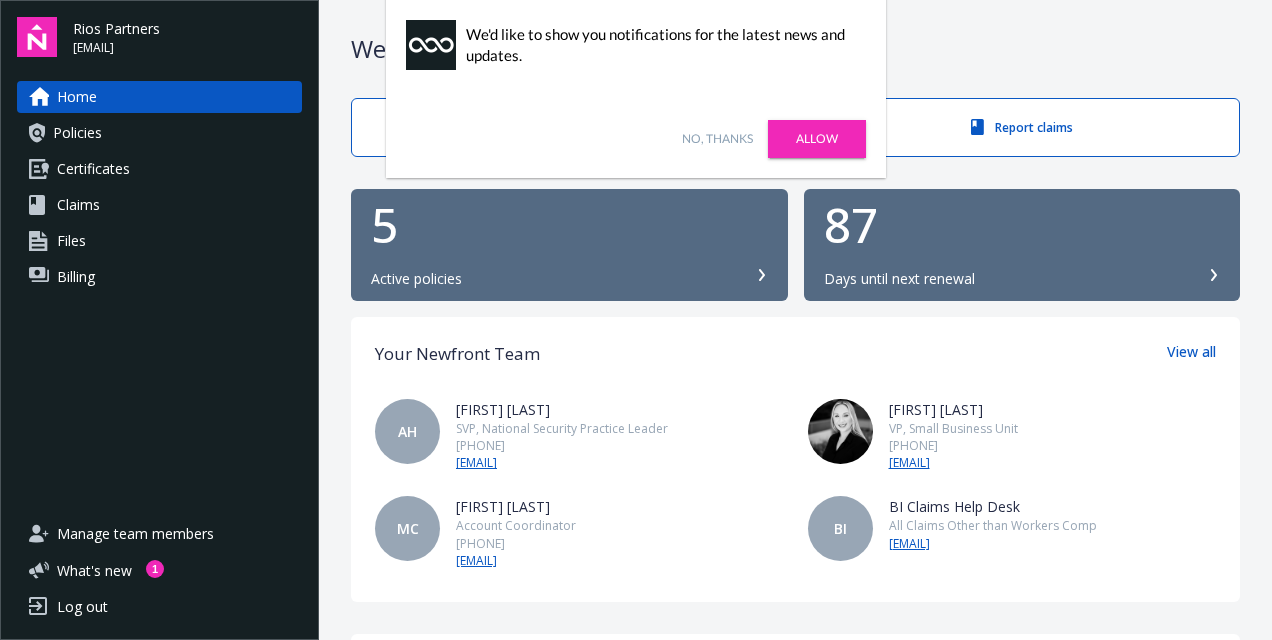 click on "5" at bounding box center [569, 225] 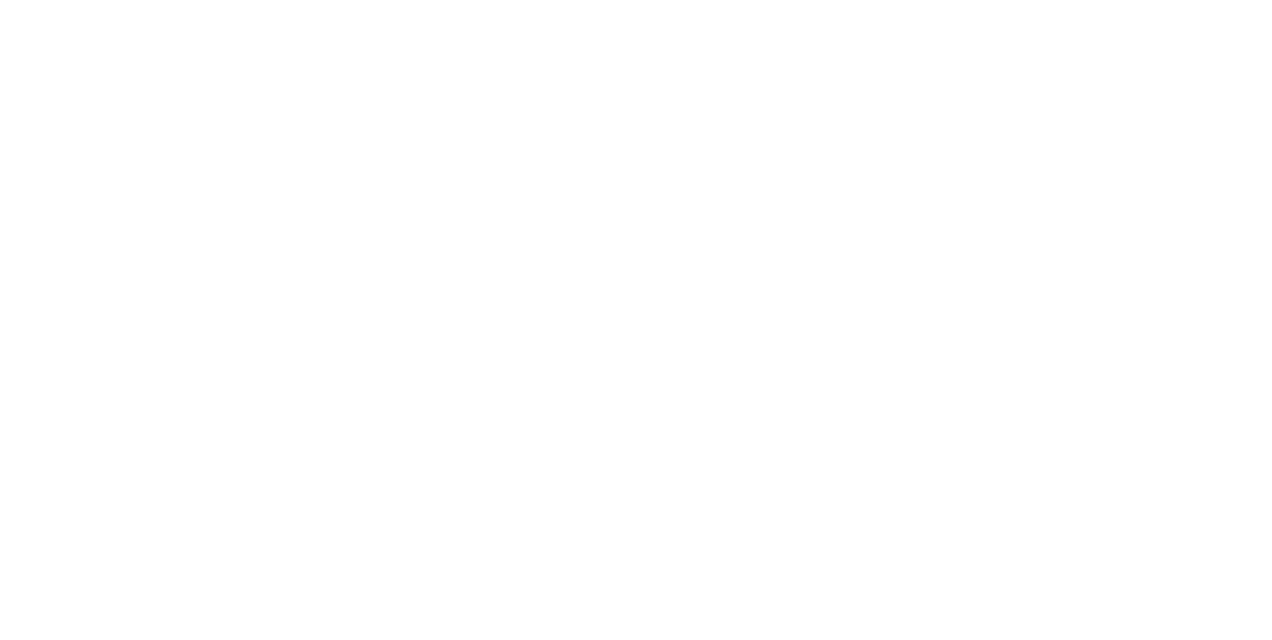 scroll, scrollTop: 0, scrollLeft: 0, axis: both 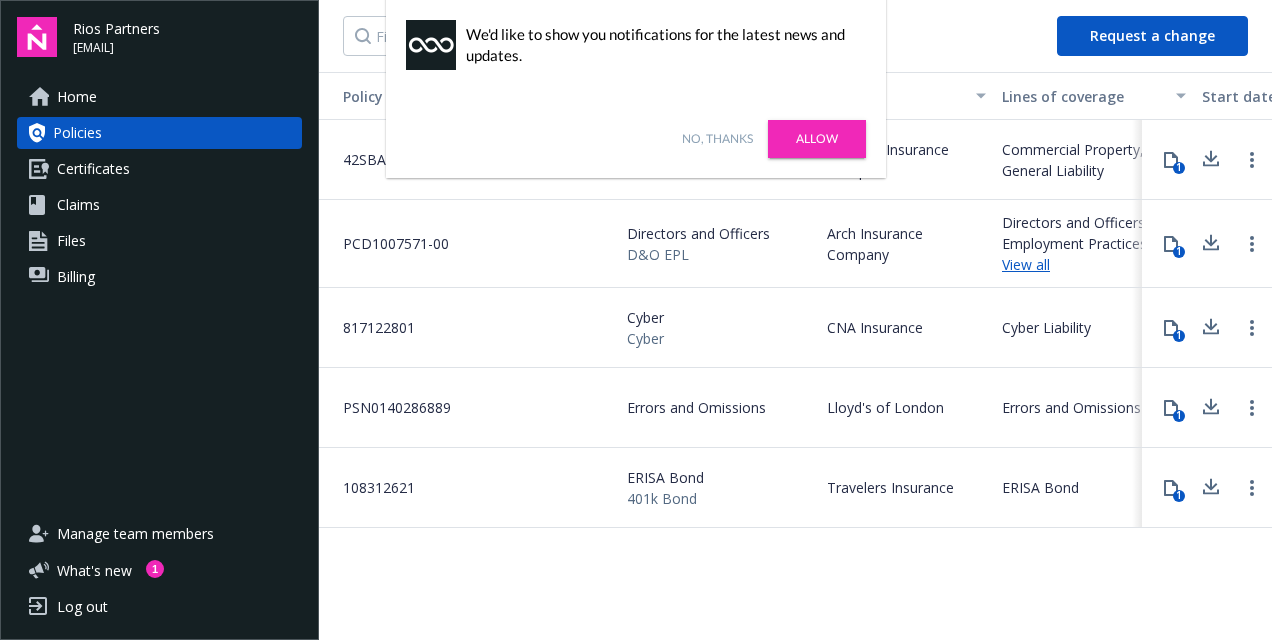click on "Allow" at bounding box center [817, 139] 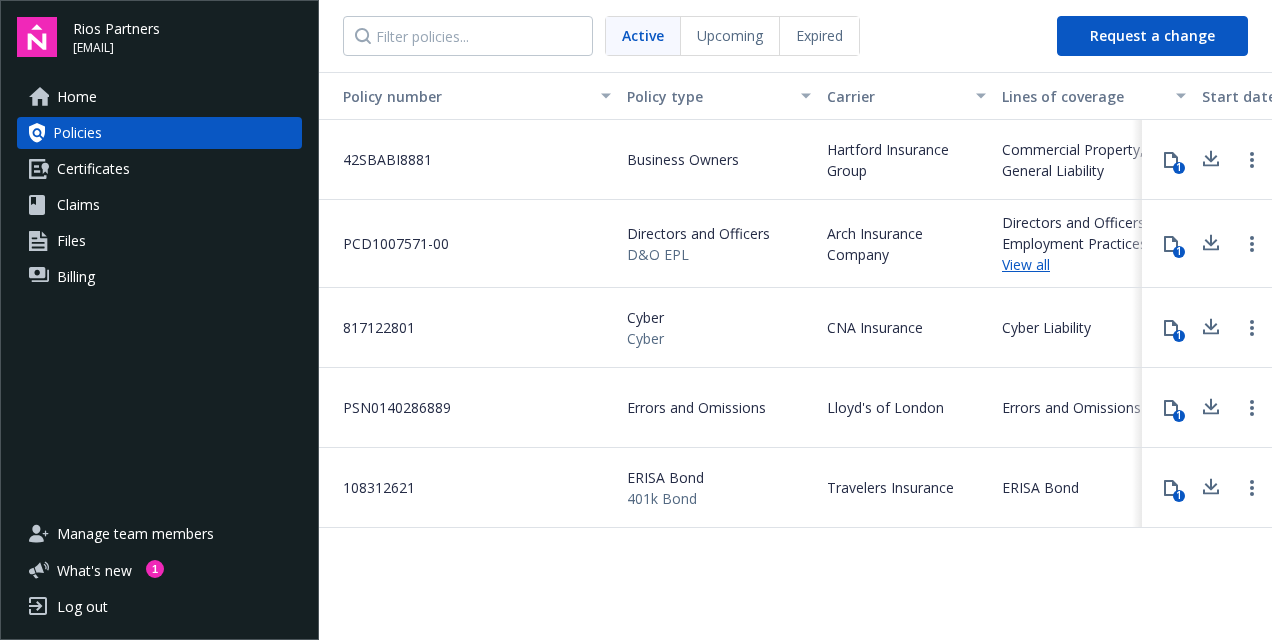click on "Certificates" at bounding box center (93, 169) 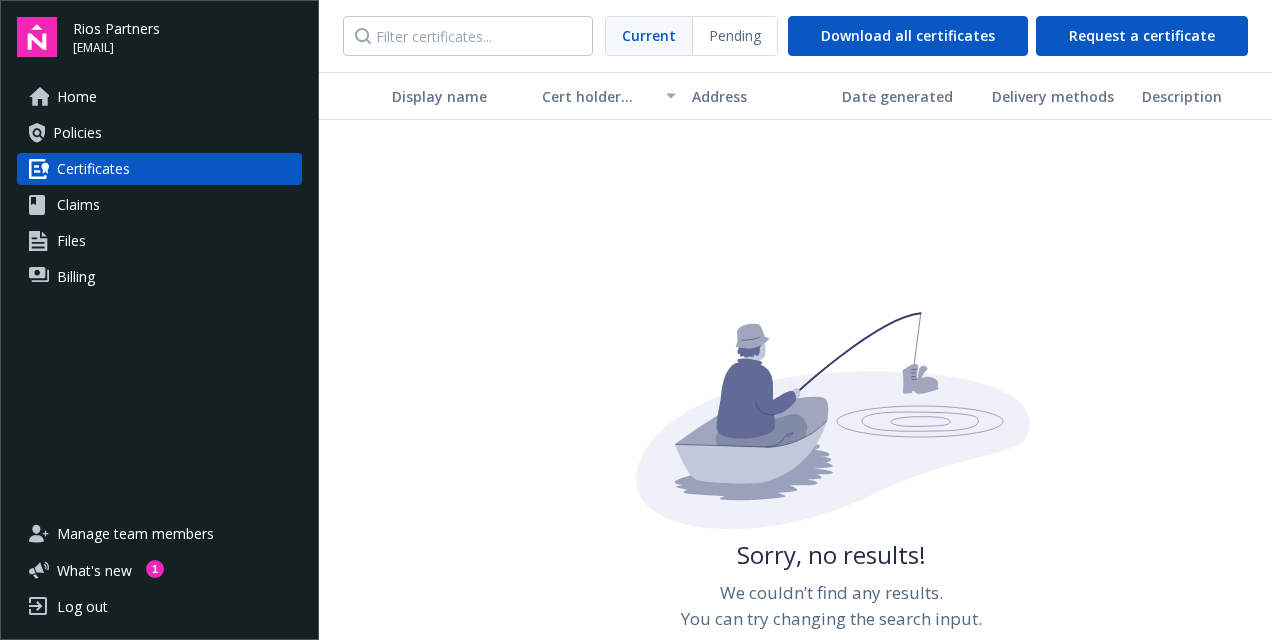 click on "Claims" at bounding box center (78, 205) 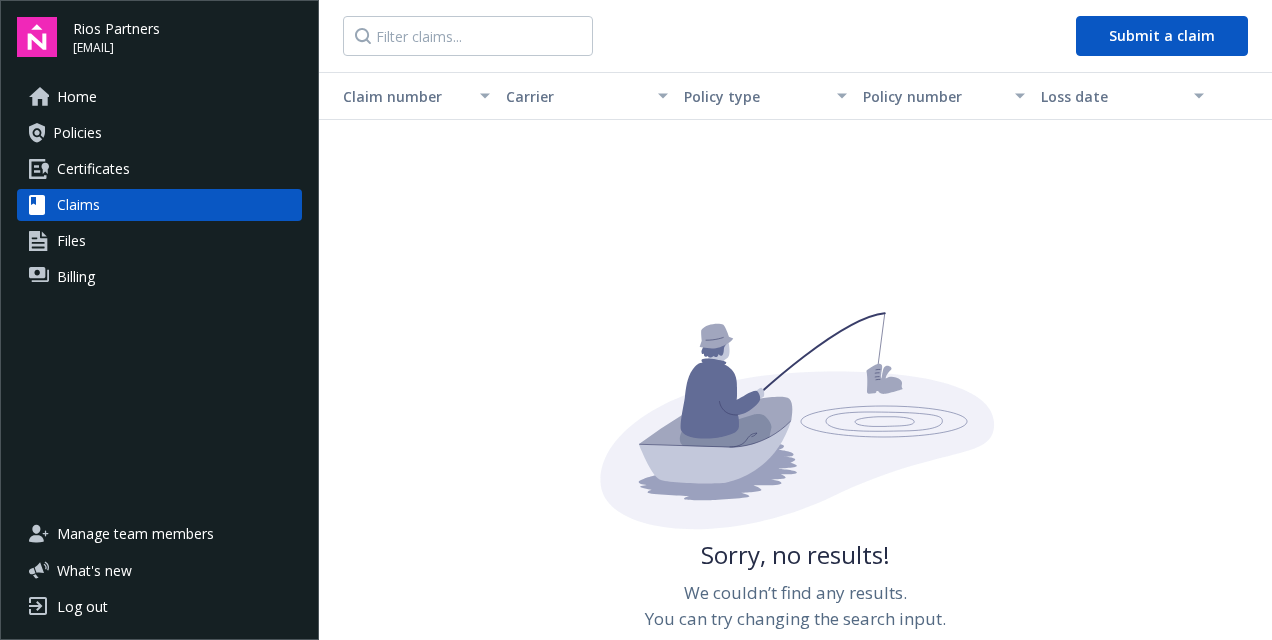 click on "Files" at bounding box center [71, 241] 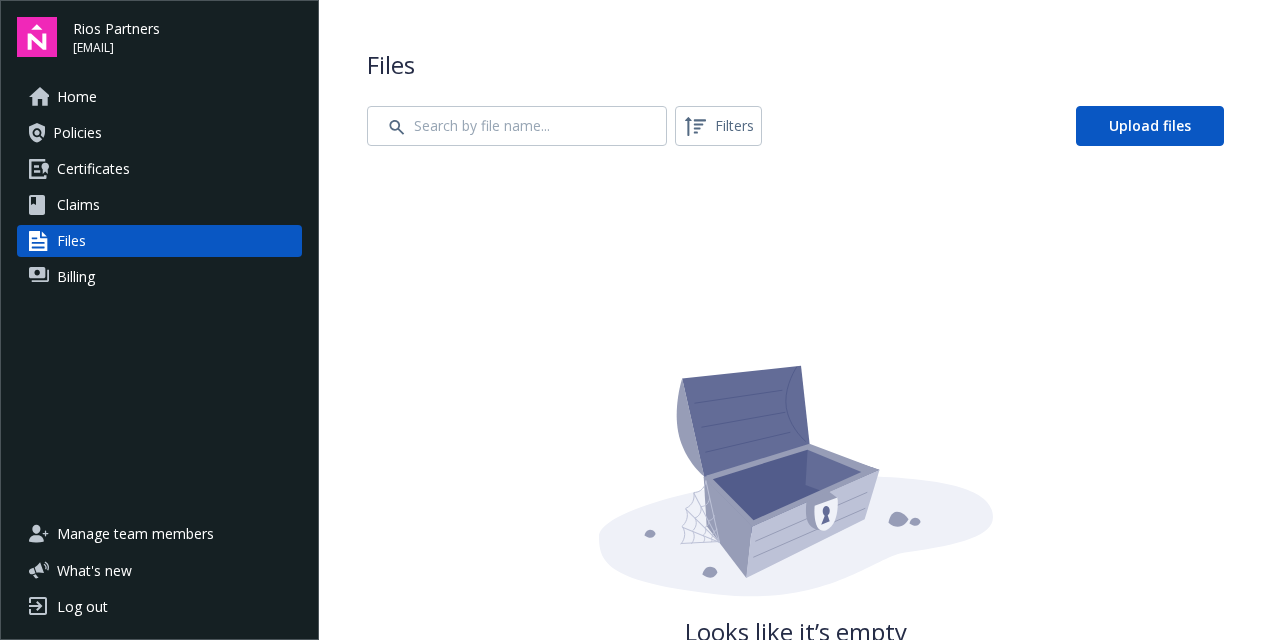 click on "Billing" at bounding box center [76, 277] 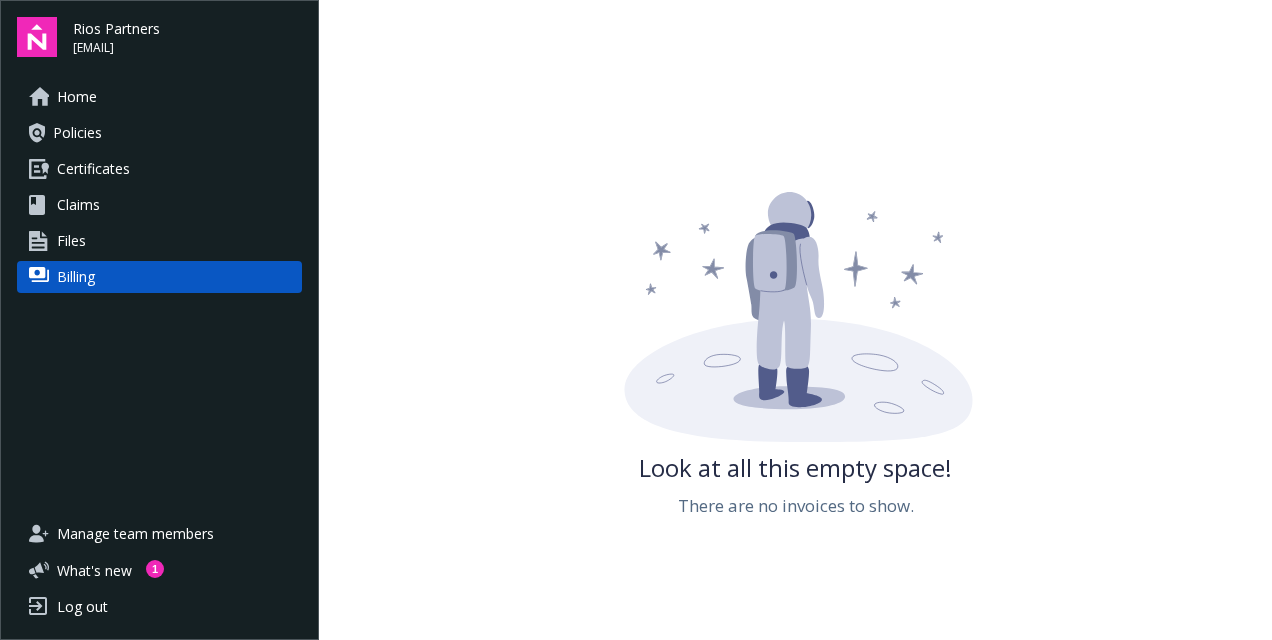 click on "Home" at bounding box center [77, 97] 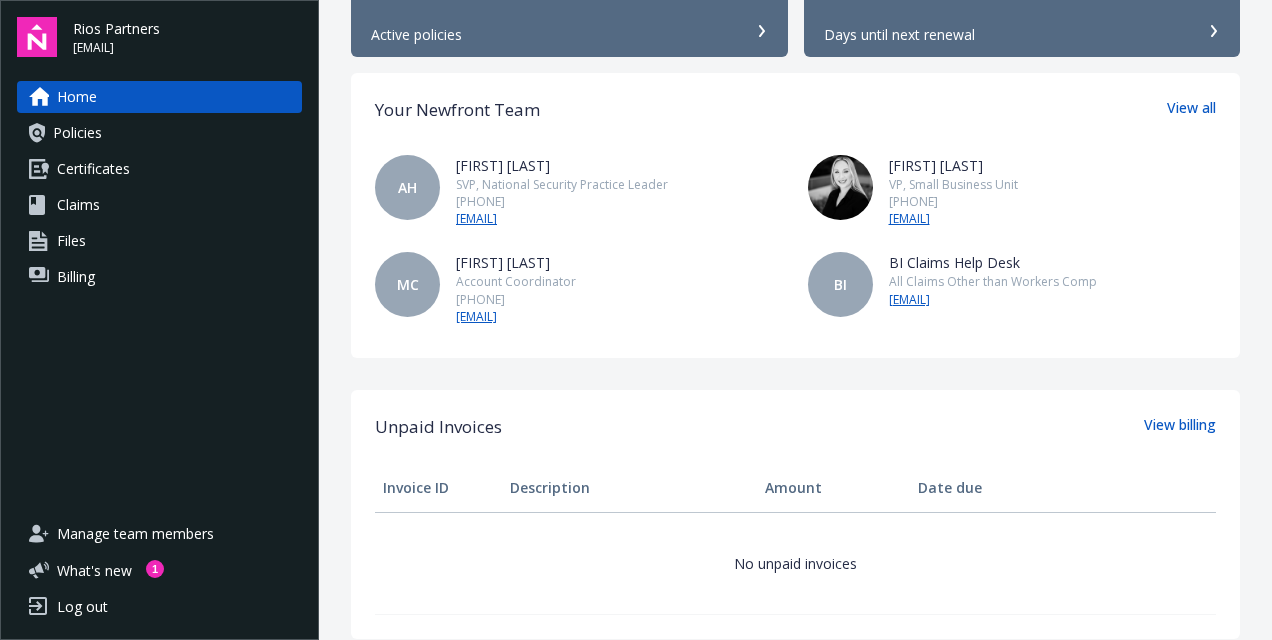 scroll, scrollTop: 0, scrollLeft: 0, axis: both 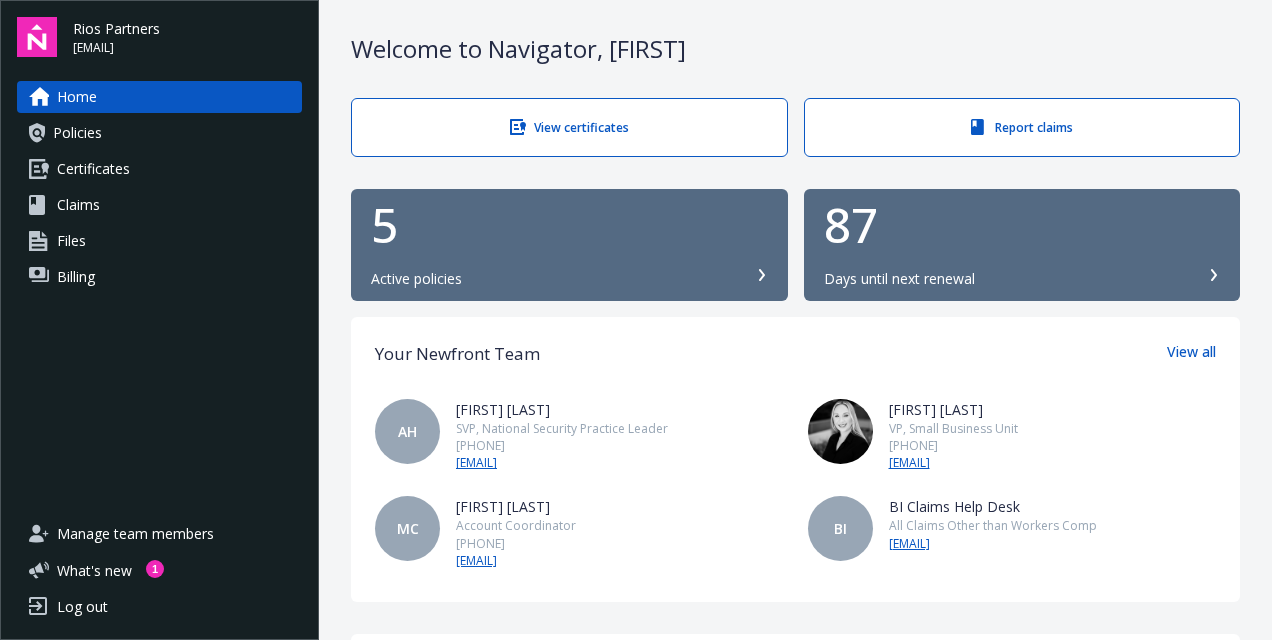 drag, startPoint x: 1193, startPoint y: 0, endPoint x: 473, endPoint y: 169, distance: 739.5681 